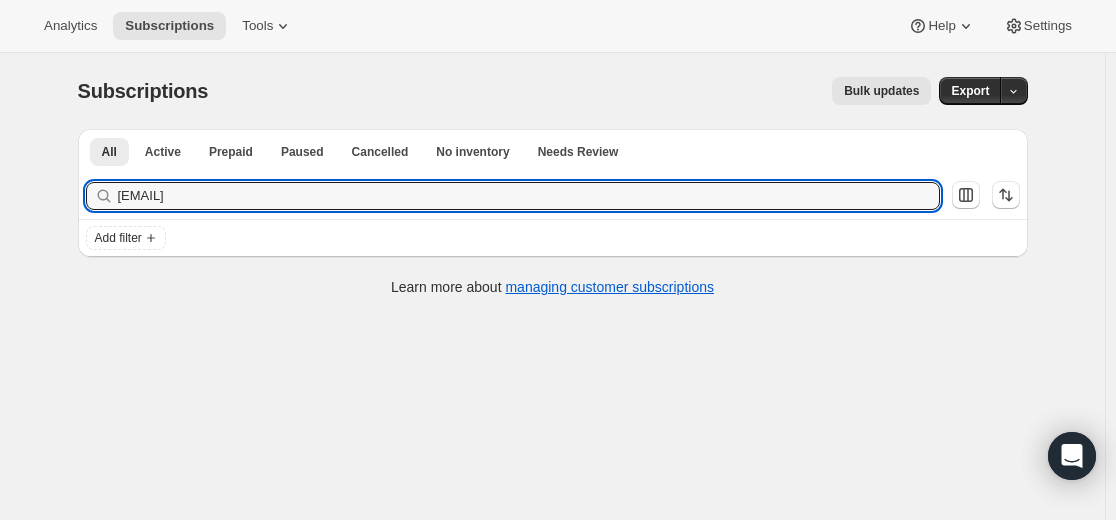 scroll, scrollTop: 0, scrollLeft: 0, axis: both 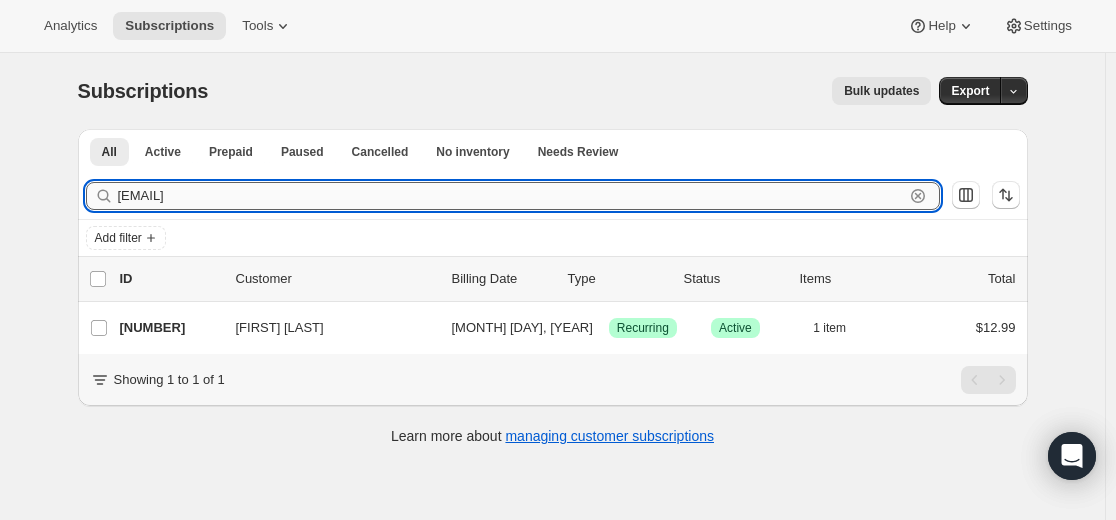click on "[EMAIL]" at bounding box center [511, 196] 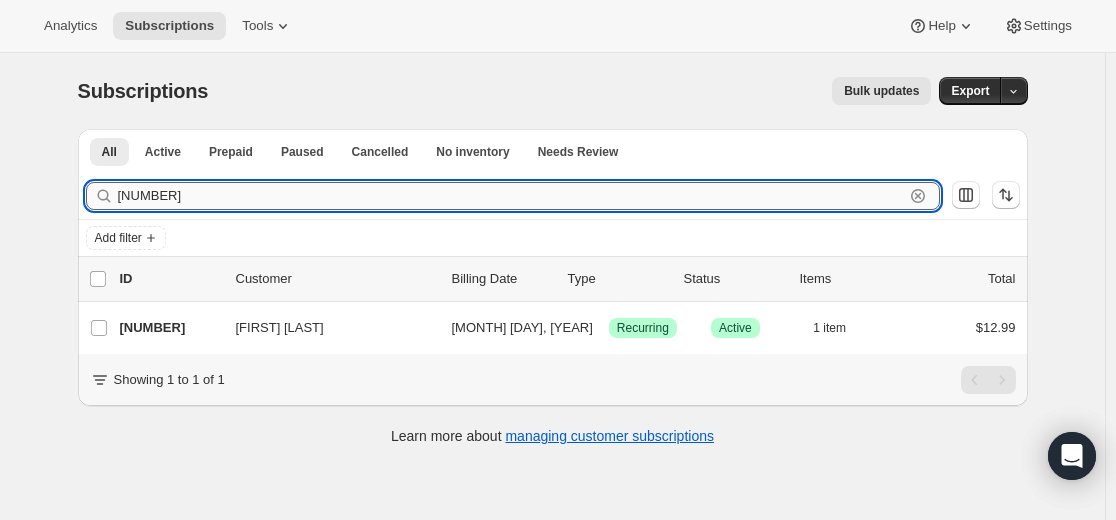 click on "[NUMBER]" at bounding box center (511, 196) 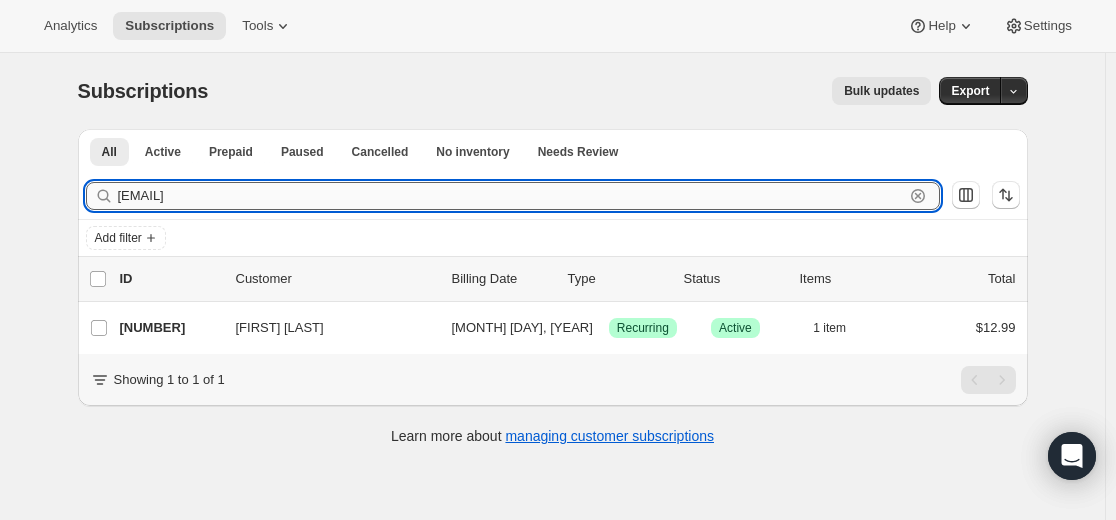 type on "[EMAIL]" 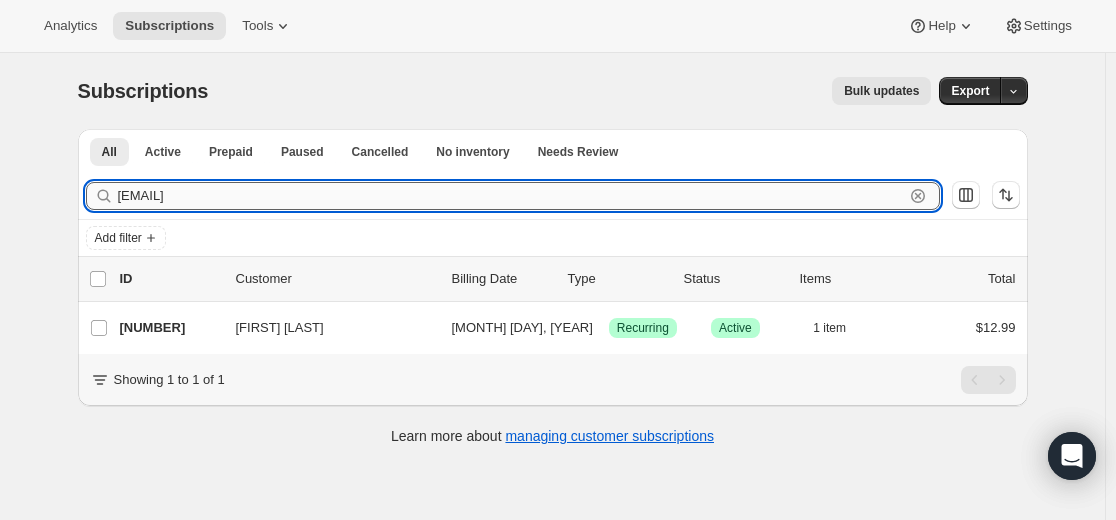 click on "[EMAIL]" at bounding box center (511, 196) 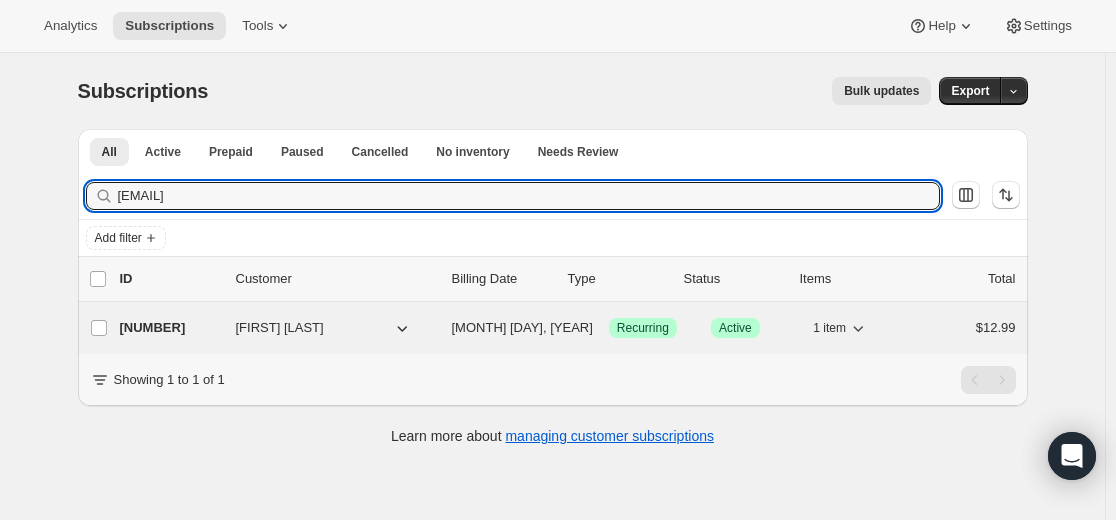 click on "[NUMBER]" at bounding box center (170, 328) 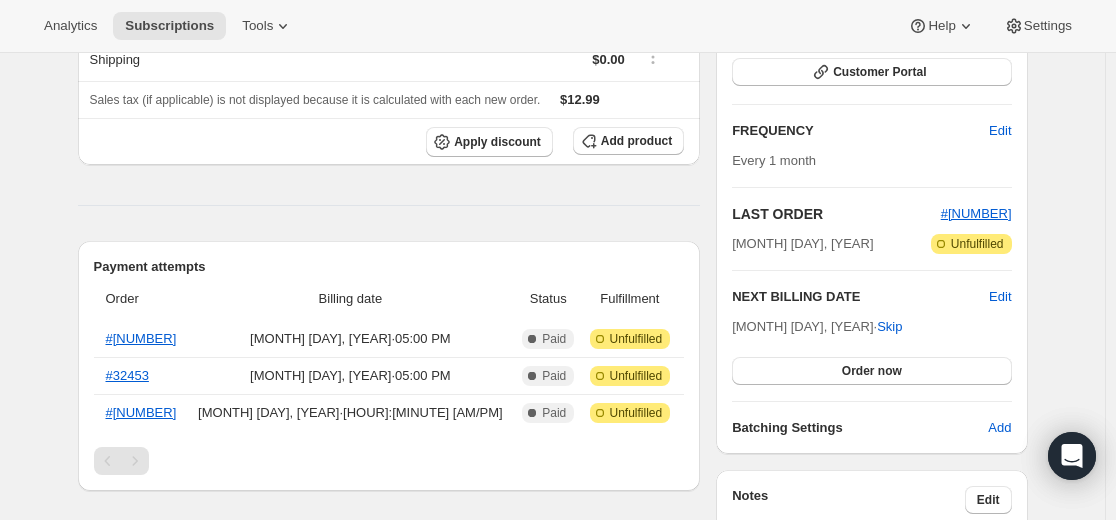 scroll, scrollTop: 100, scrollLeft: 0, axis: vertical 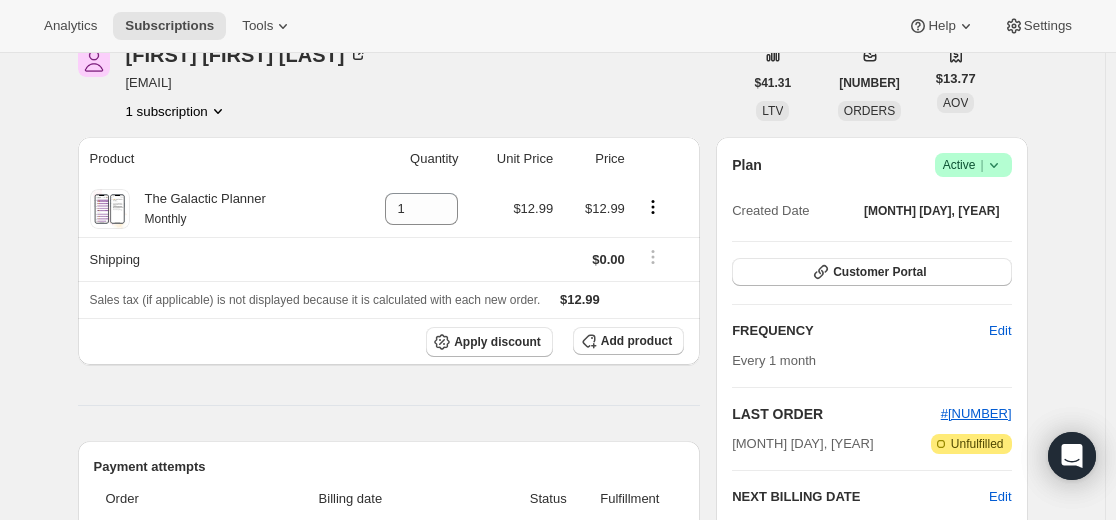 click at bounding box center (994, 165) 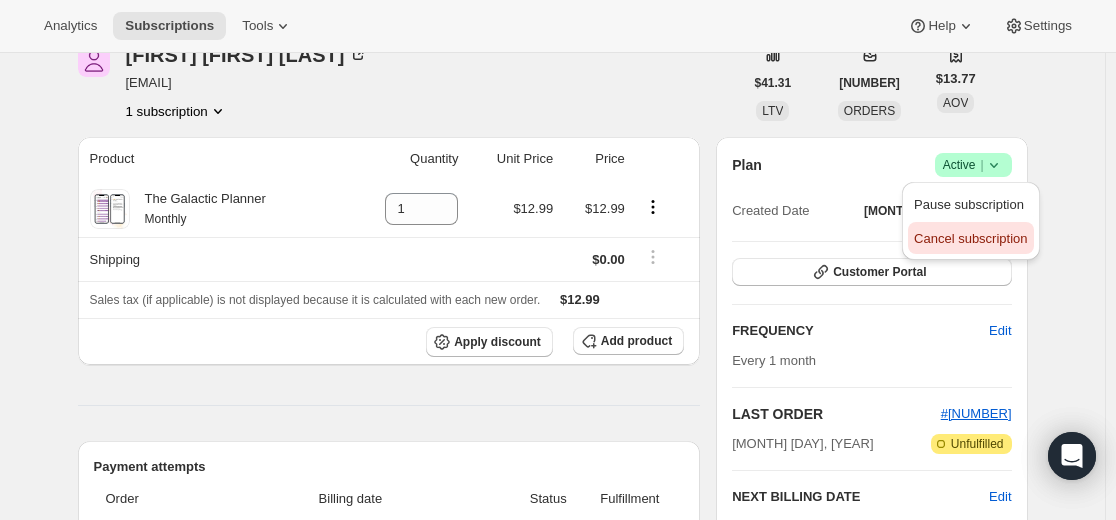 click on "Cancel subscription" at bounding box center (970, 238) 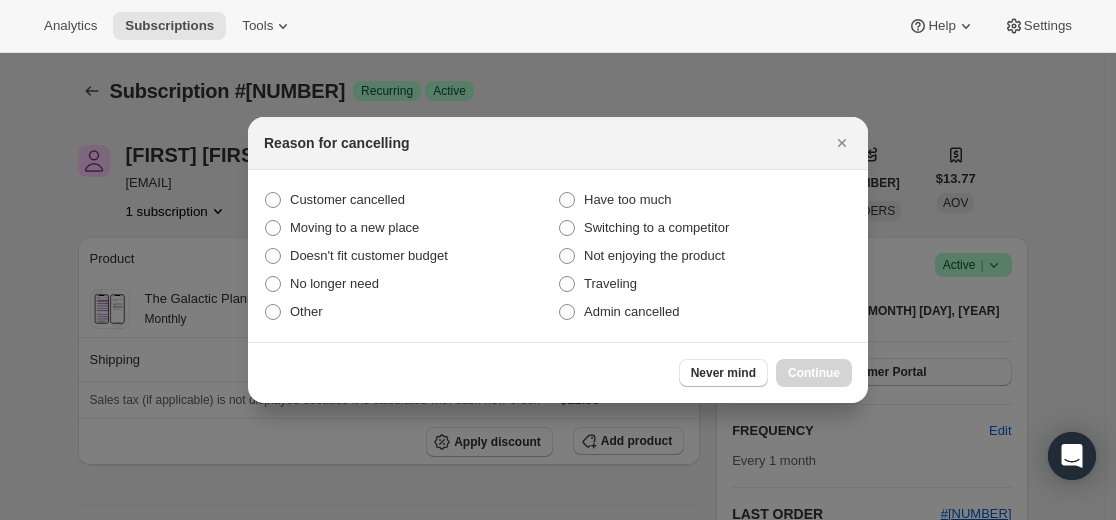 scroll, scrollTop: 0, scrollLeft: 0, axis: both 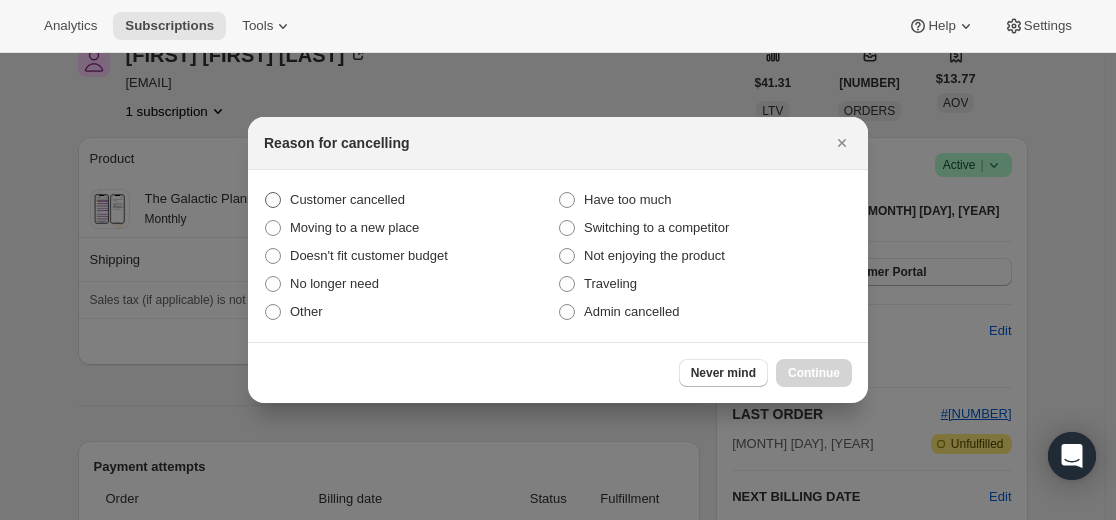 click on "Customer cancelled" at bounding box center [347, 199] 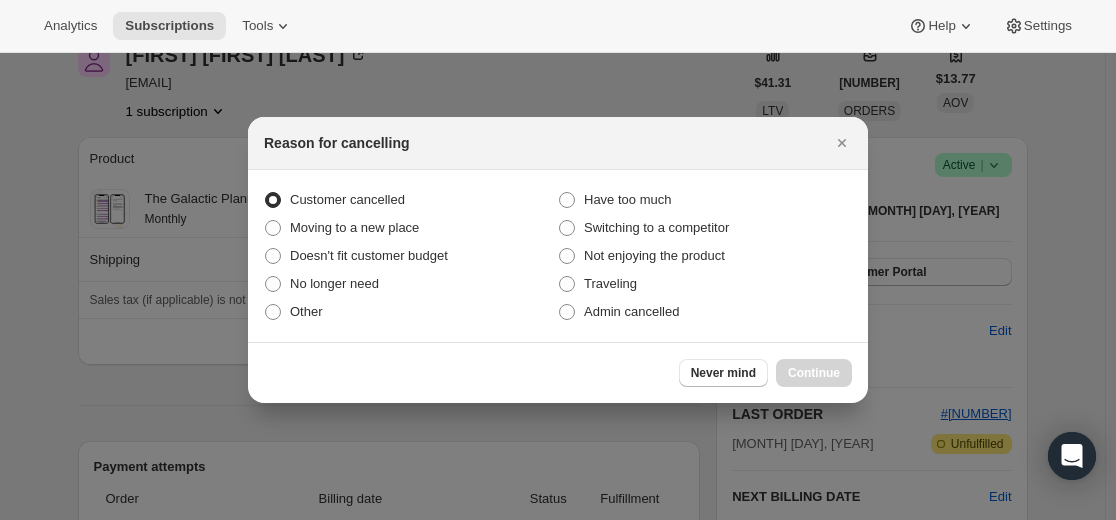 radio on "true" 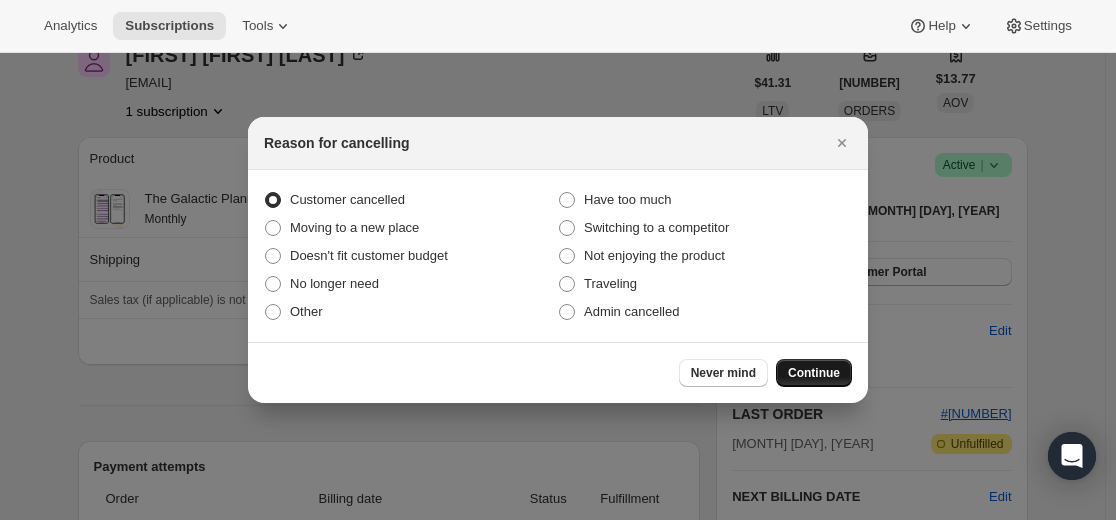 click on "Continue" at bounding box center [814, 373] 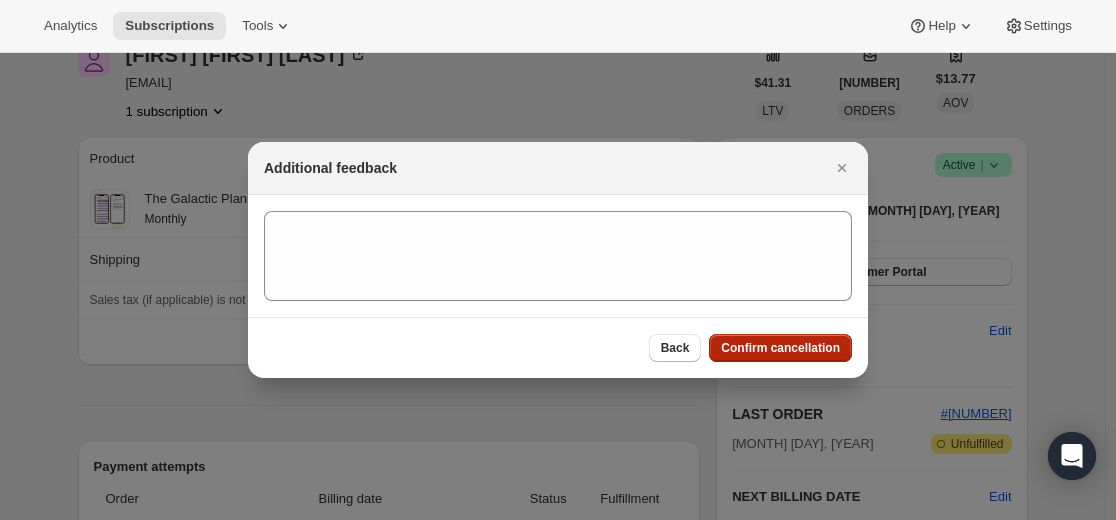 click on "Confirm cancellation" at bounding box center [780, 348] 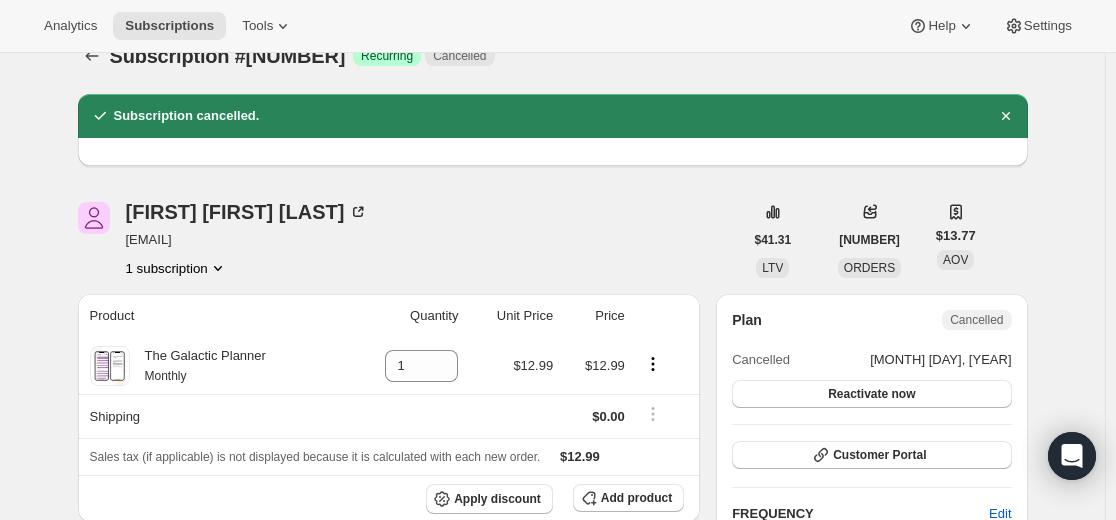 scroll, scrollTop: 0, scrollLeft: 0, axis: both 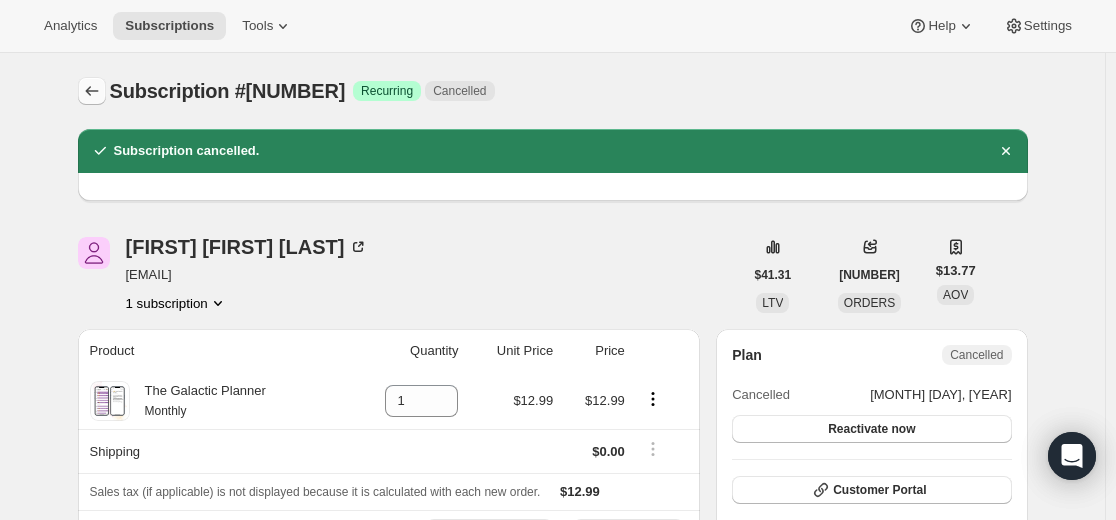 click at bounding box center [92, 91] 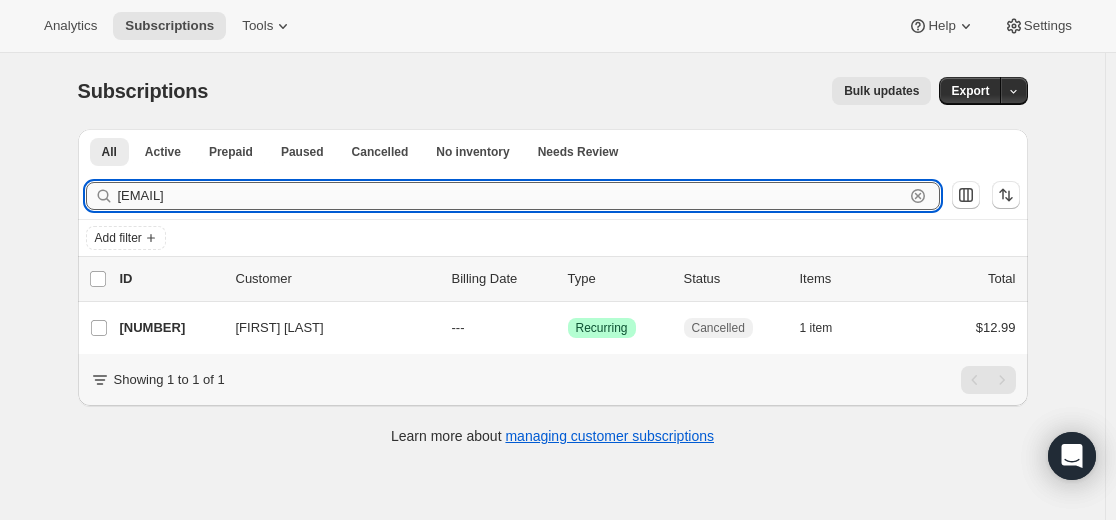 click on "[EMAIL]" at bounding box center [511, 196] 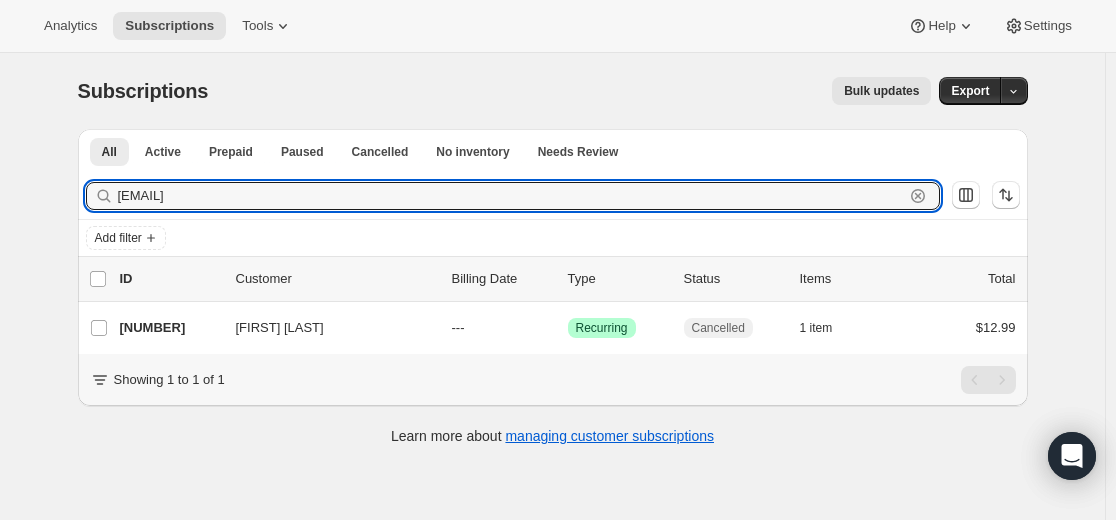 paste on "[EMAIL]" 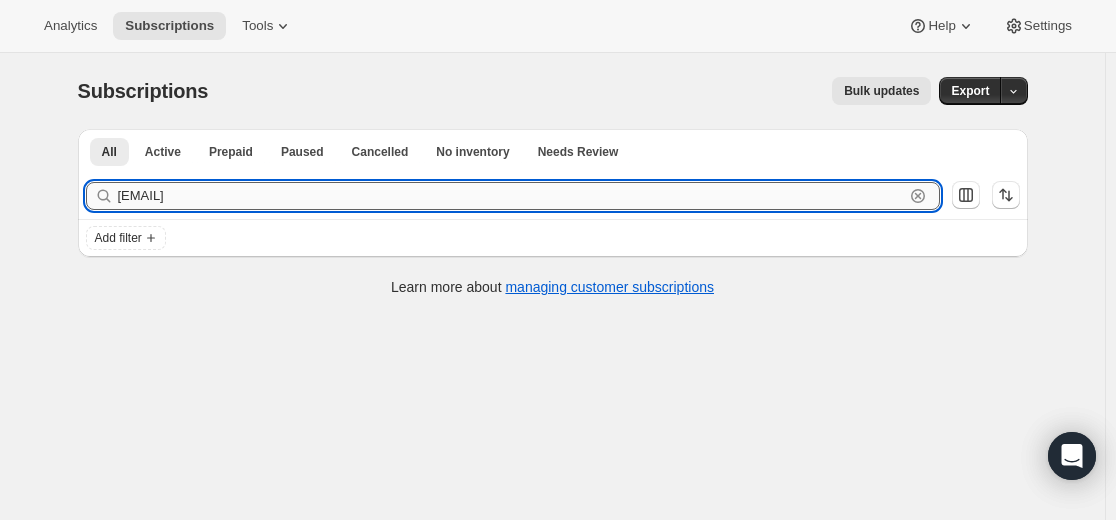 click on "[EMAIL]" at bounding box center [511, 196] 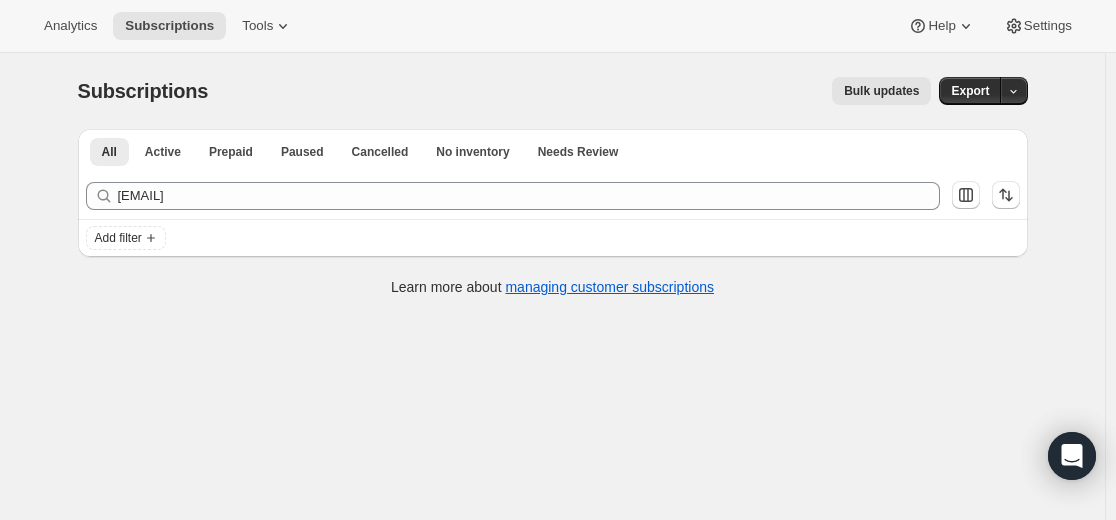 click on "Filter subscribers [EMAIL] Clear" at bounding box center (553, 196) 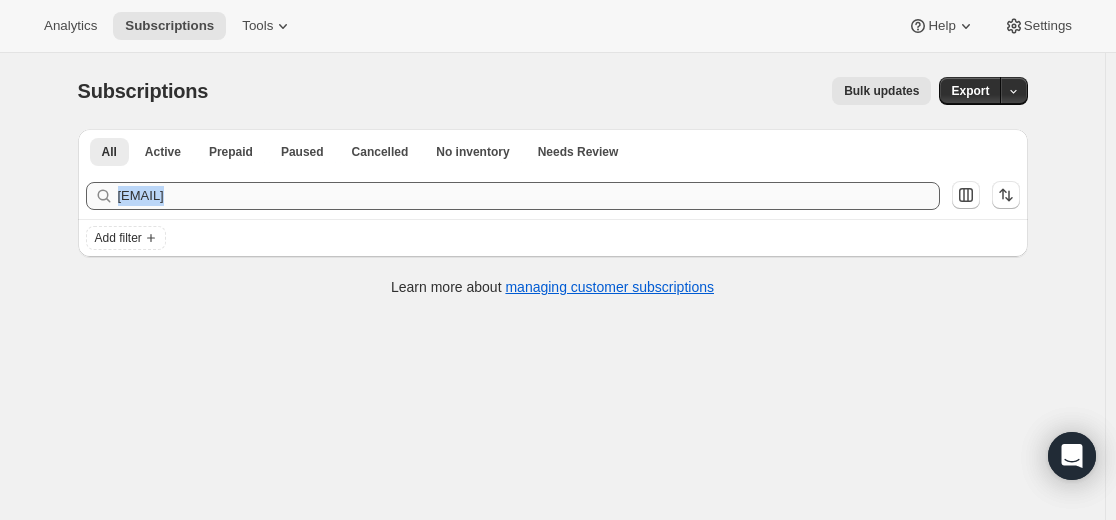 drag, startPoint x: 206, startPoint y: 178, endPoint x: 221, endPoint y: 198, distance: 25 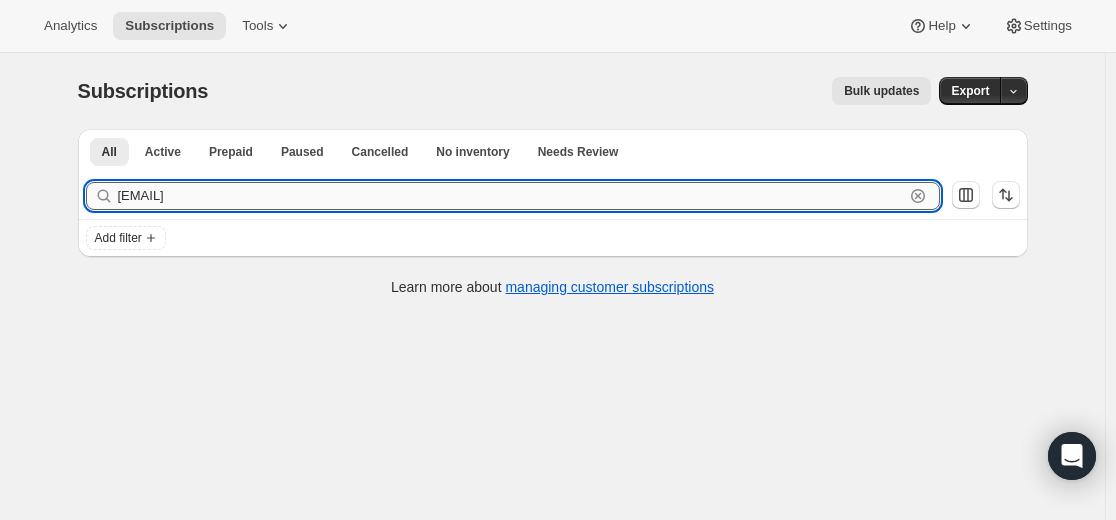 click on "[EMAIL]" at bounding box center (511, 196) 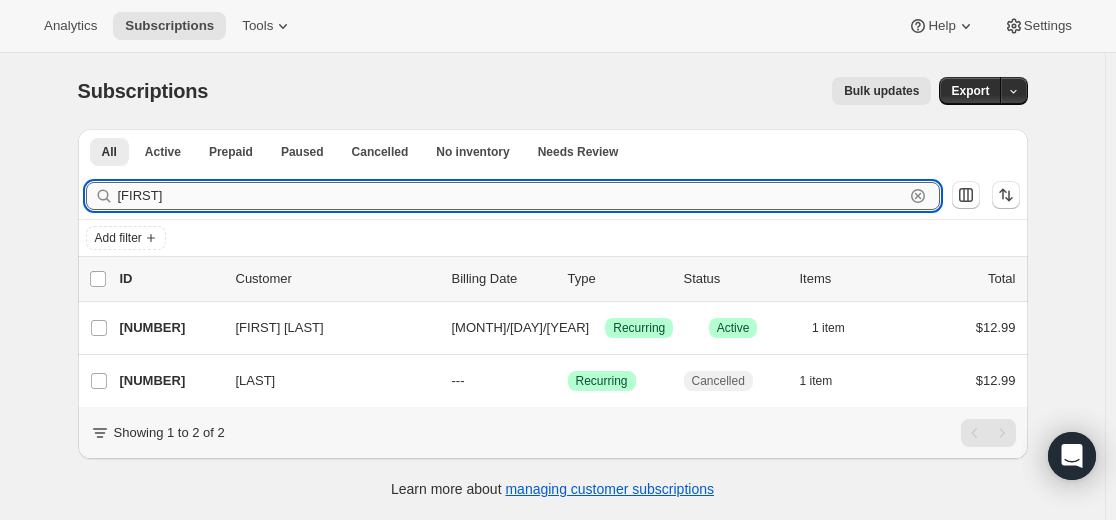 click on "[FIRST]" at bounding box center [511, 196] 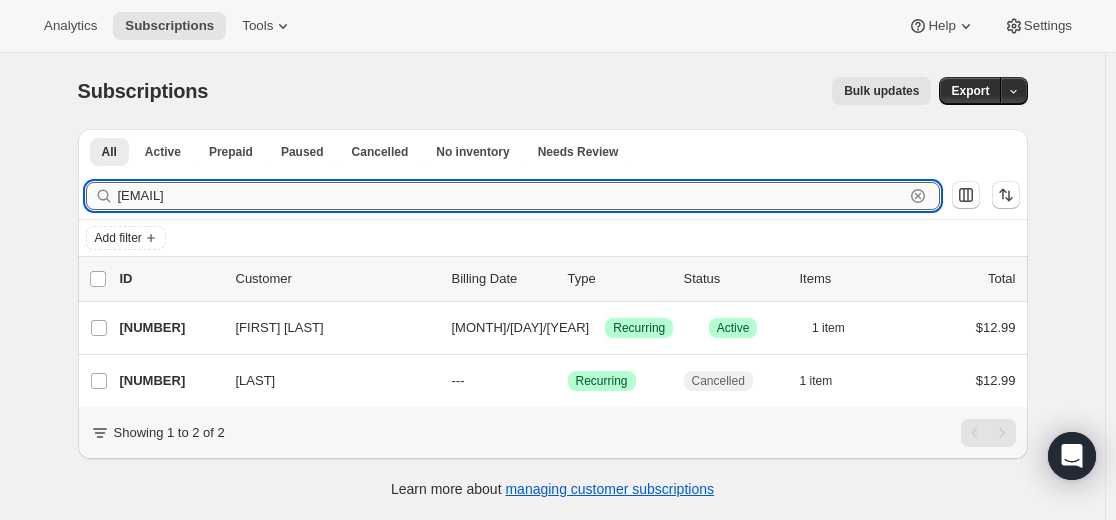type on "[EMAIL]" 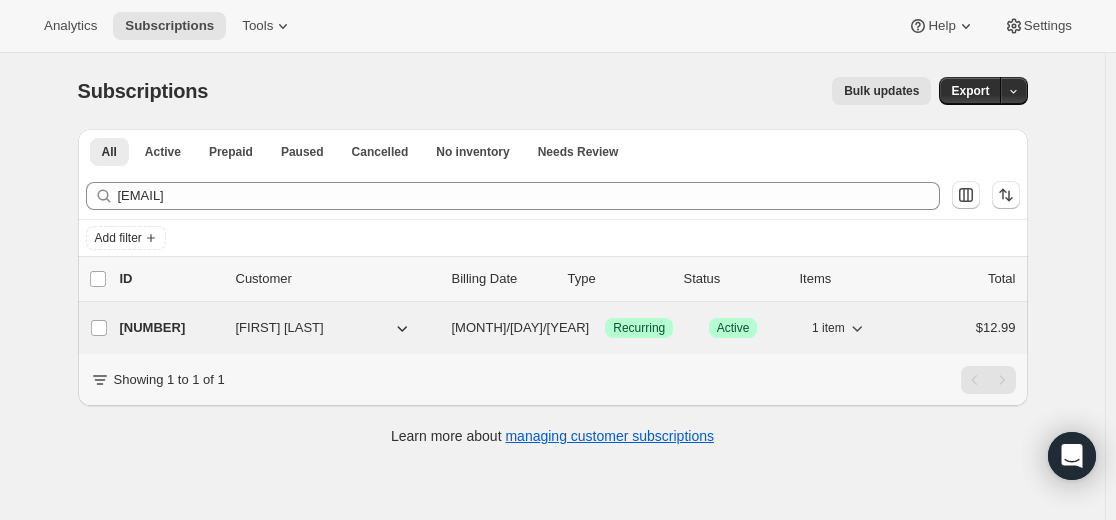 click on "[NUMBER]" at bounding box center [170, 328] 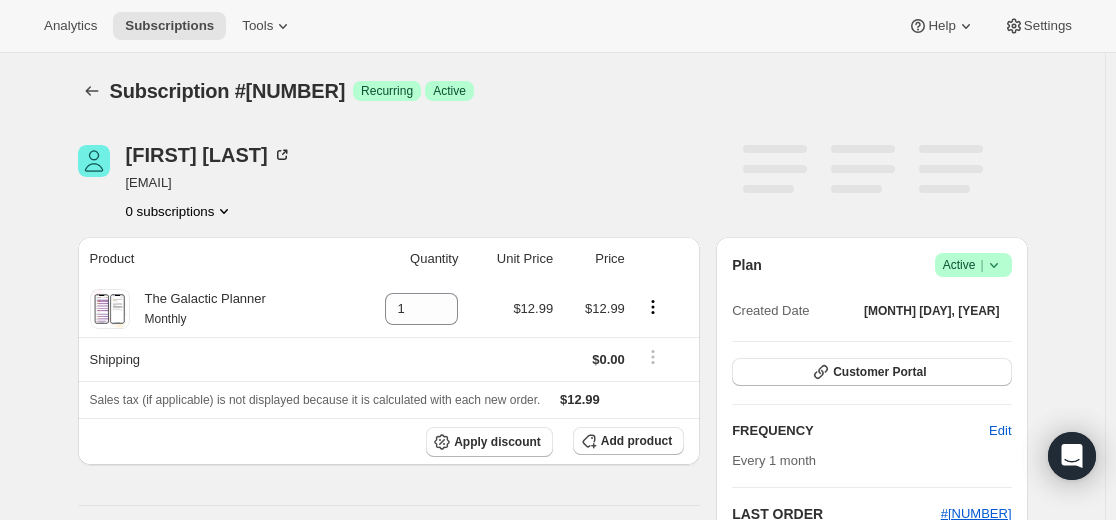 click at bounding box center [994, 265] 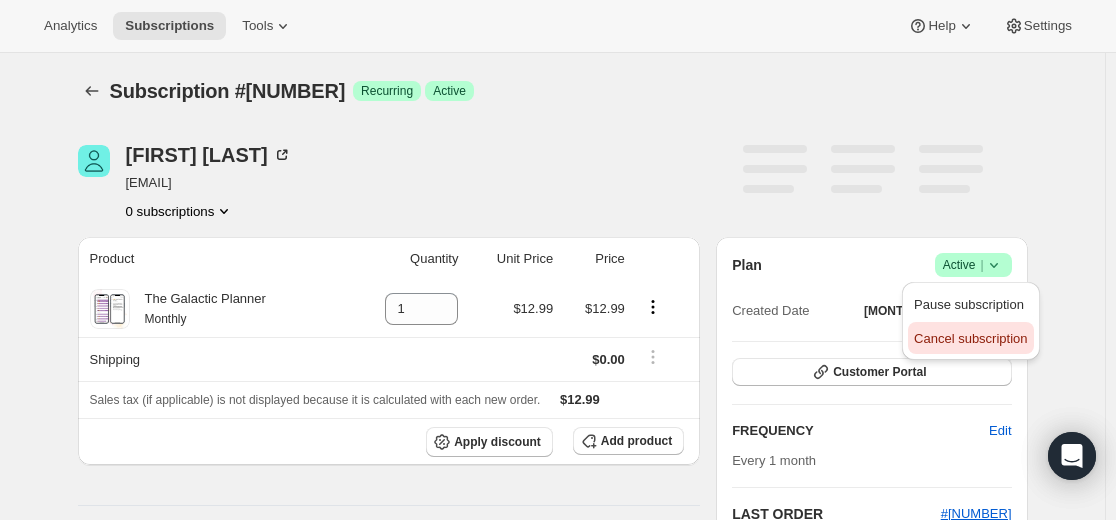 click on "Cancel subscription" at bounding box center (970, 338) 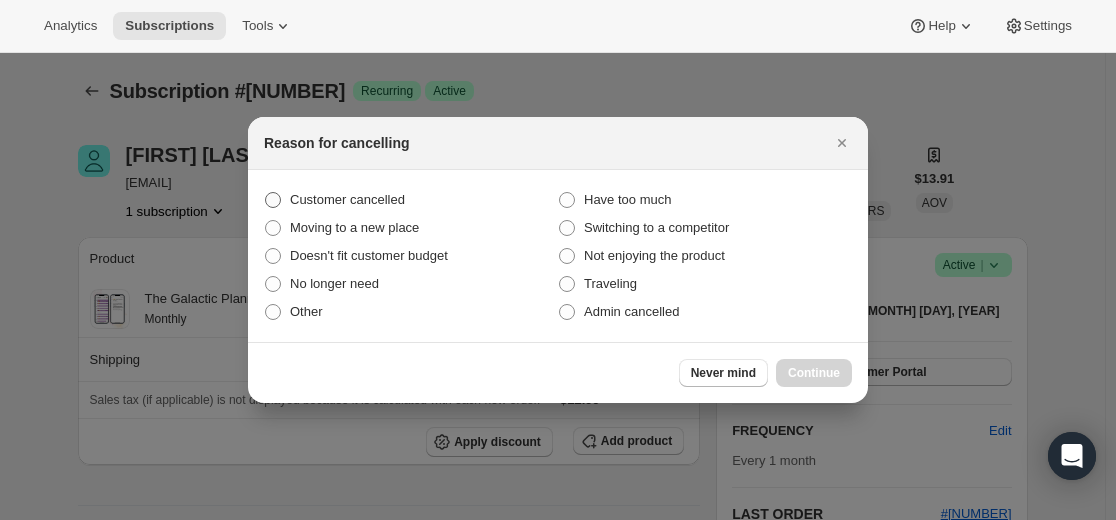 click on "Customer cancelled" at bounding box center (411, 200) 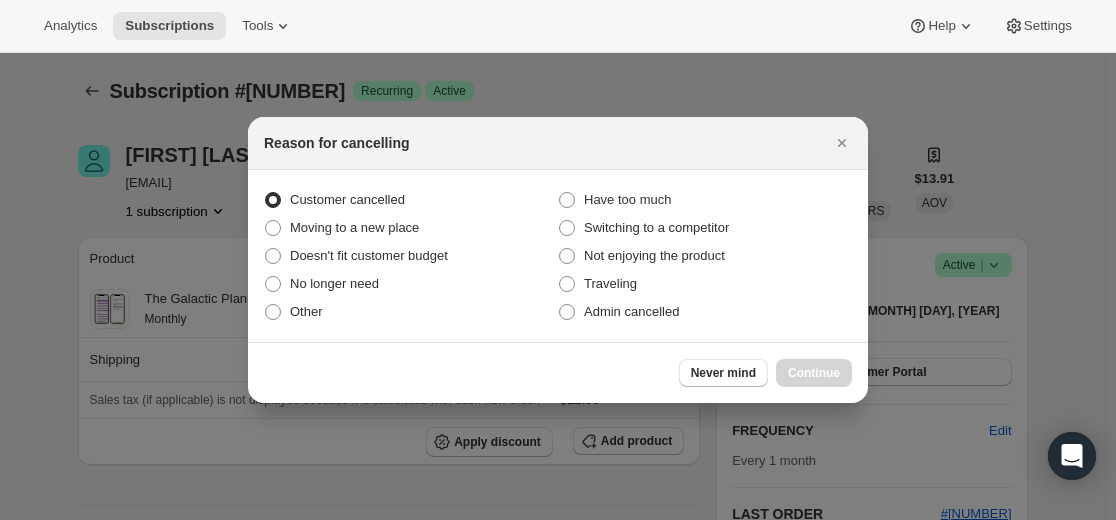 radio on "true" 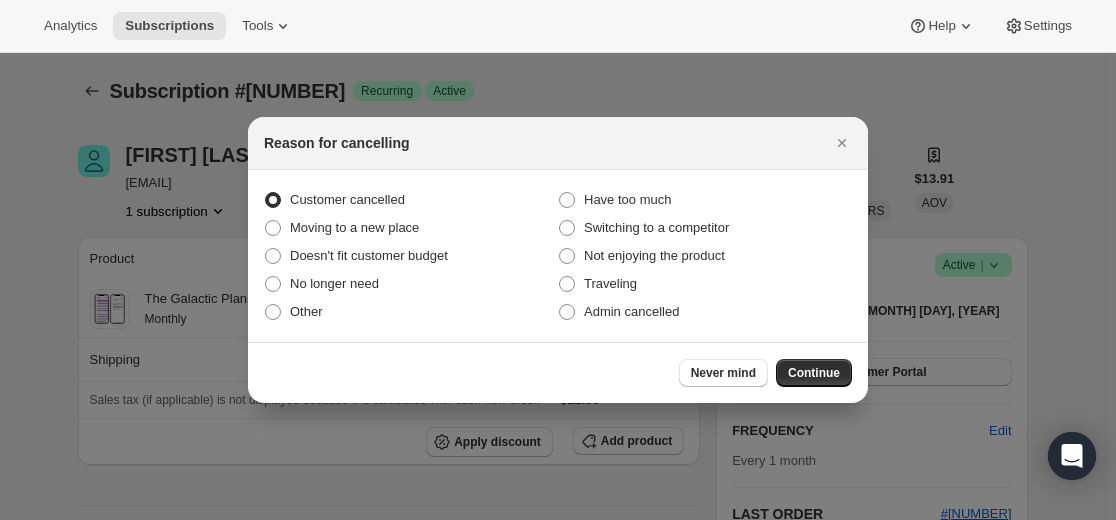 click on "Continue" at bounding box center (814, 373) 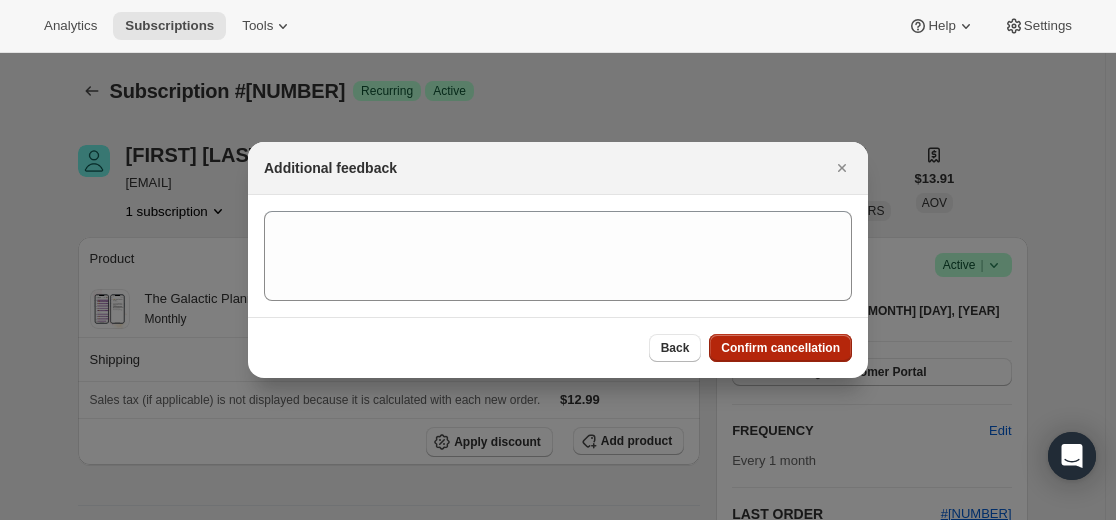click on "Confirm cancellation" at bounding box center [780, 348] 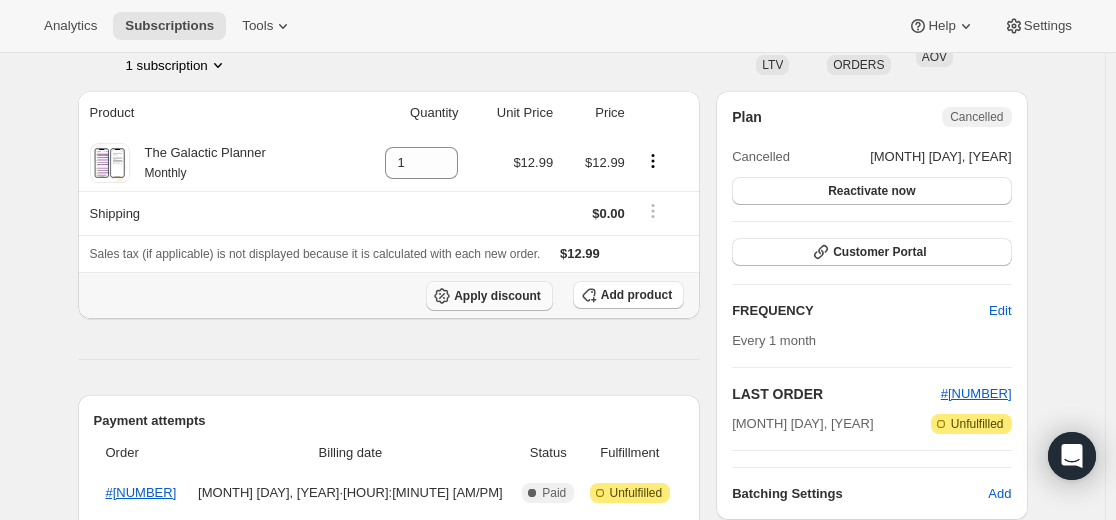 scroll, scrollTop: 0, scrollLeft: 0, axis: both 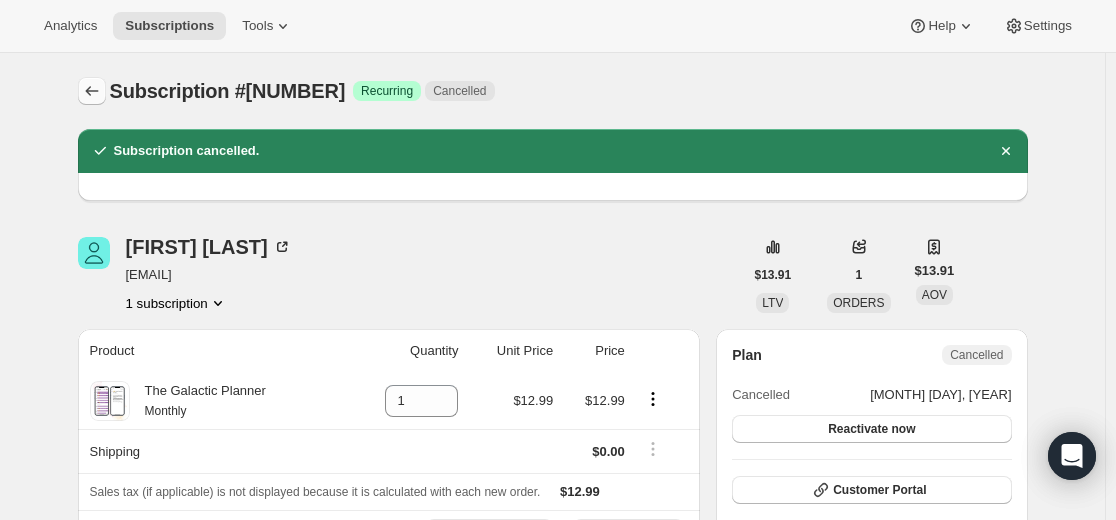 click at bounding box center [92, 91] 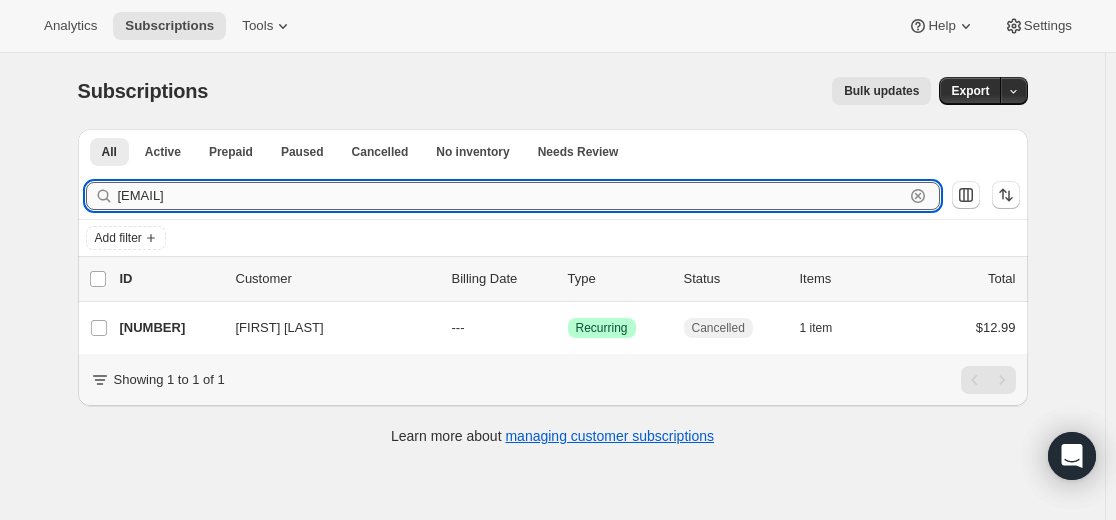 click on "[EMAIL]" at bounding box center (511, 196) 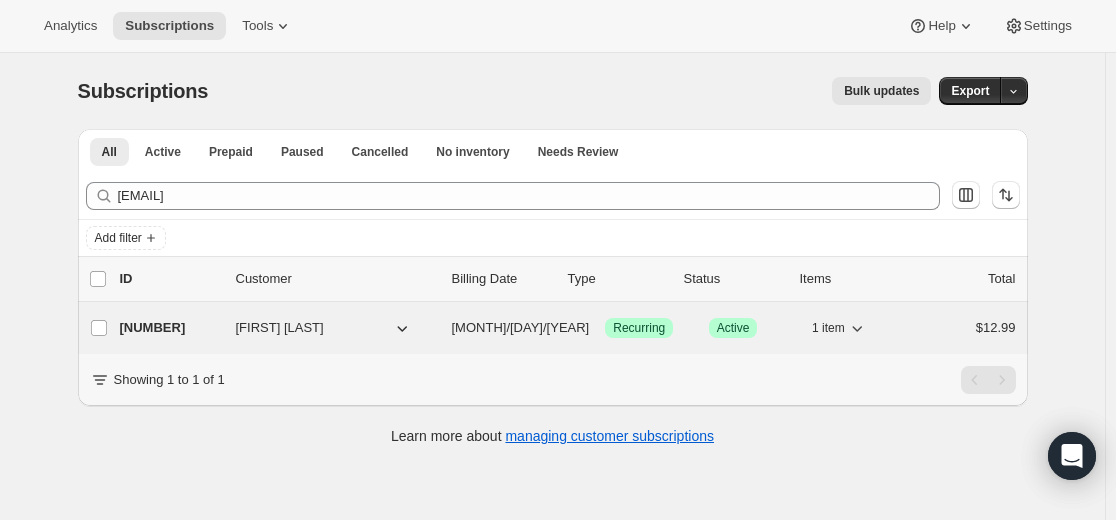 click on "[NUMBER]" at bounding box center (170, 328) 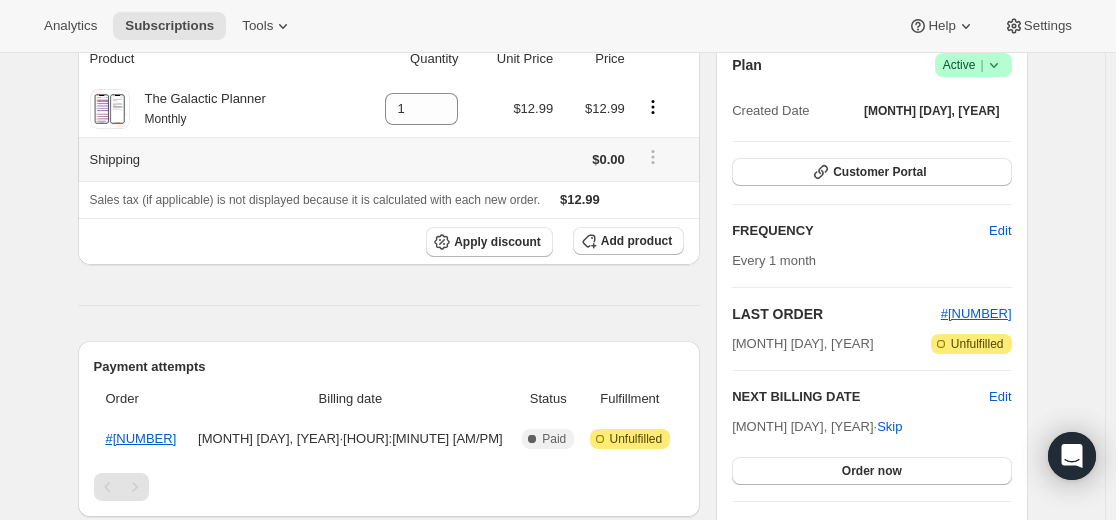 scroll, scrollTop: 0, scrollLeft: 0, axis: both 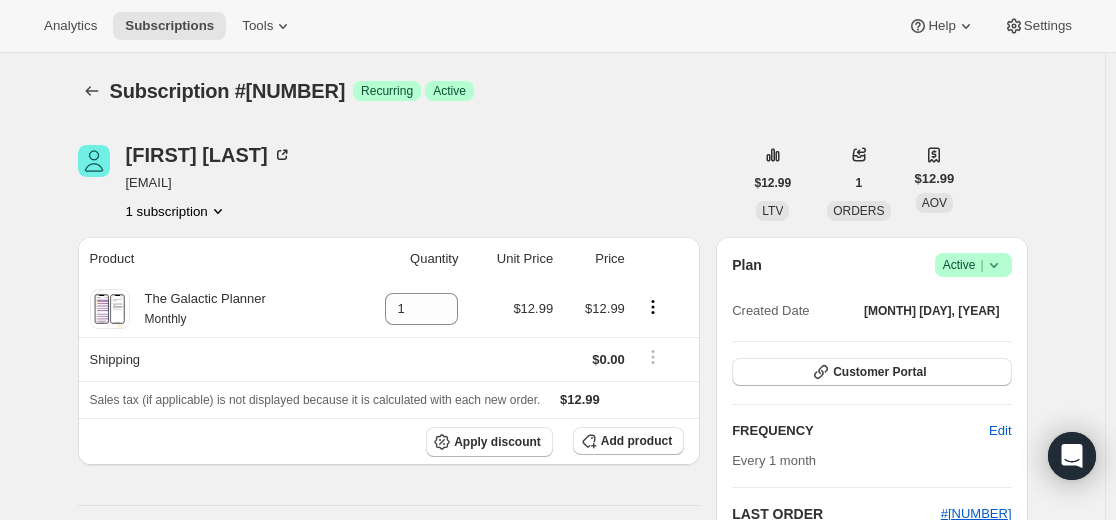 click at bounding box center [994, 265] 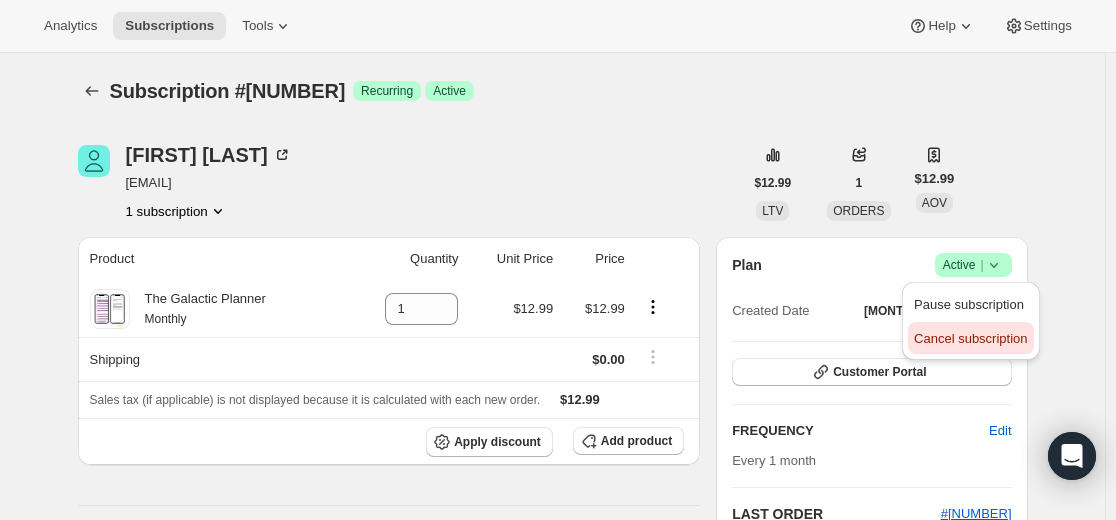 click on "Cancel subscription" at bounding box center [970, 338] 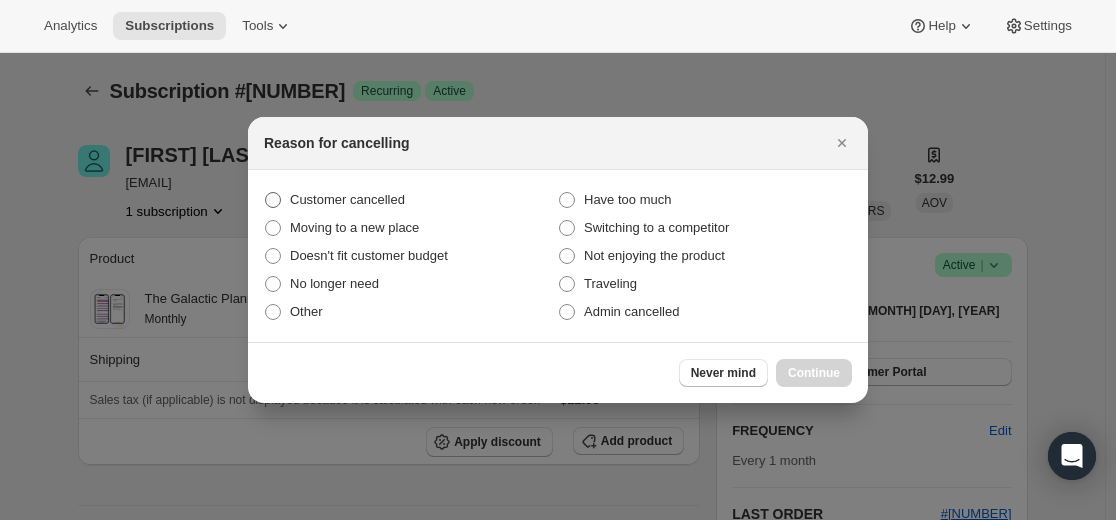 click on "Customer cancelled" at bounding box center [347, 199] 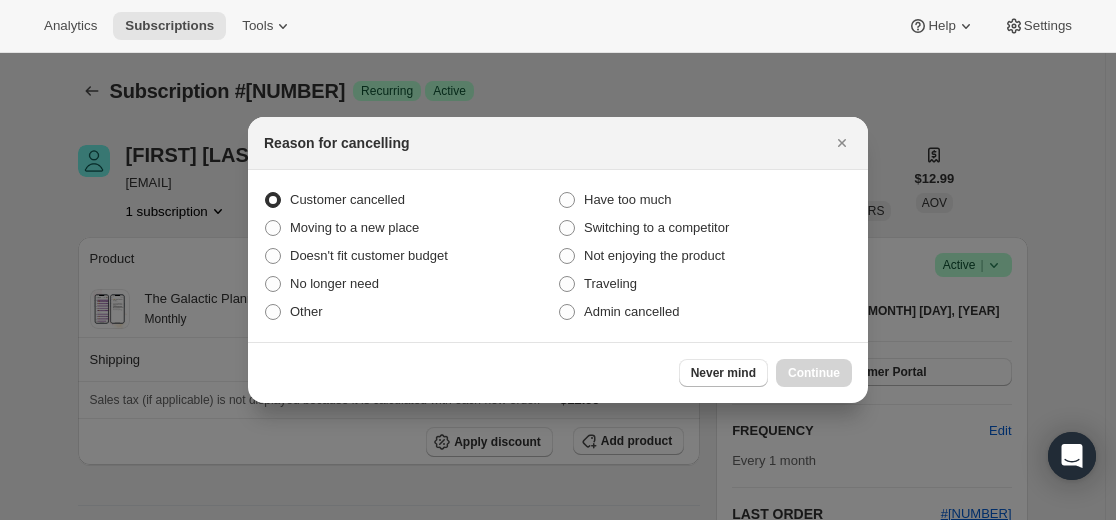 radio on "true" 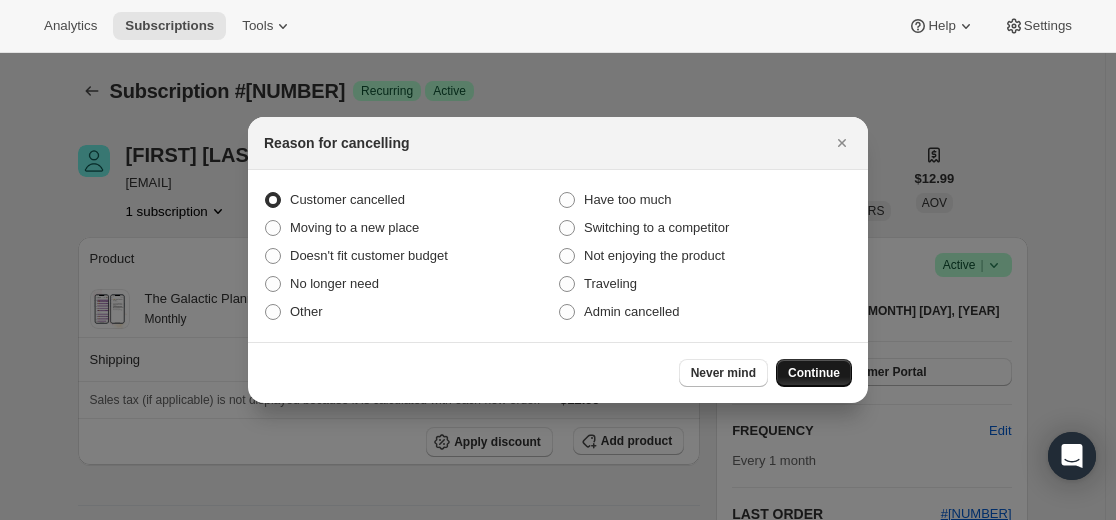 click on "Continue" at bounding box center (814, 373) 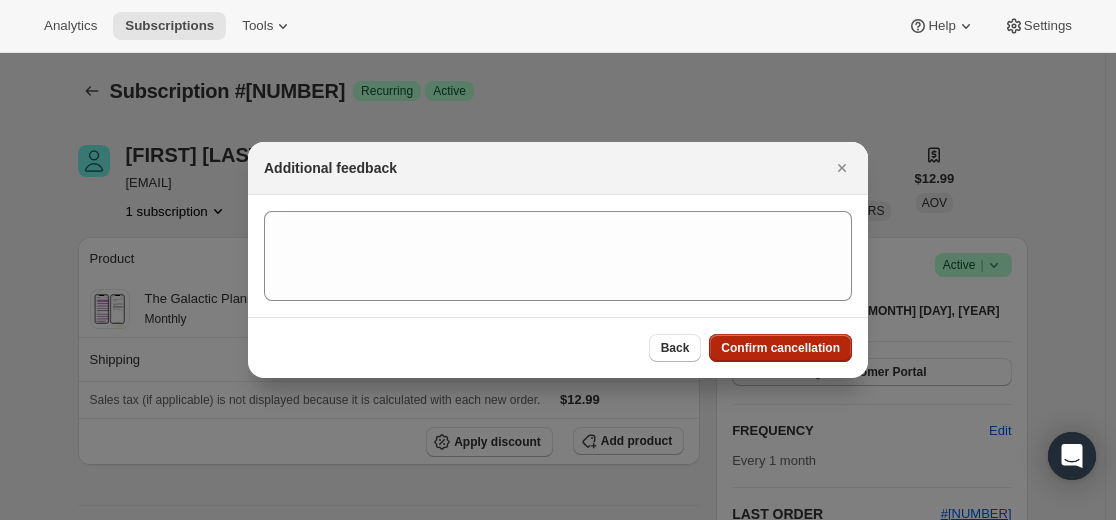 click on "Confirm cancellation" at bounding box center [780, 348] 